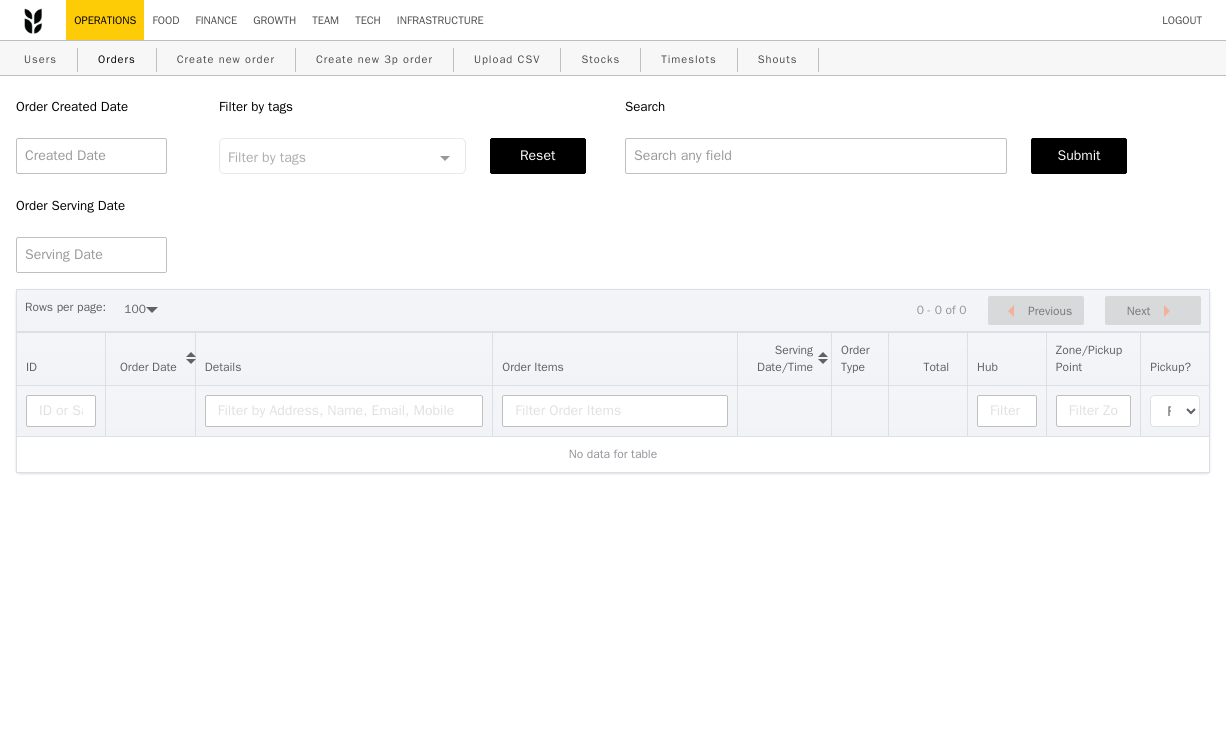 select on "100" 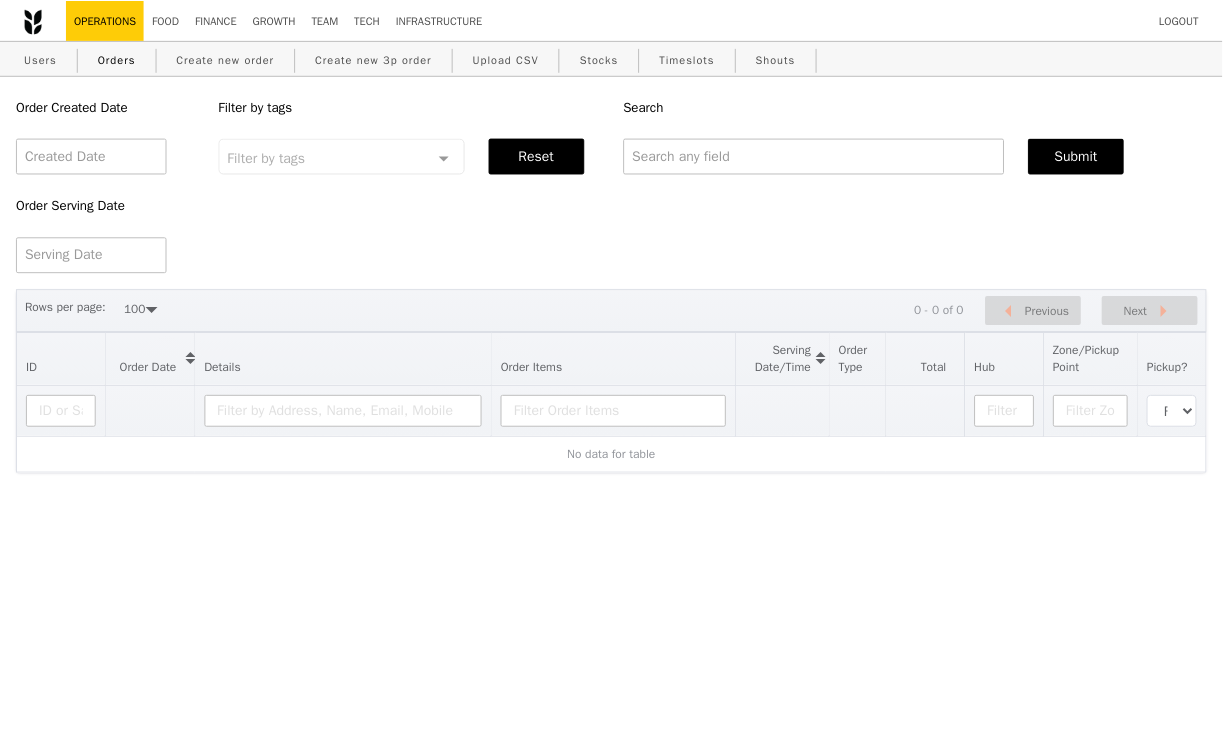 scroll, scrollTop: 0, scrollLeft: 0, axis: both 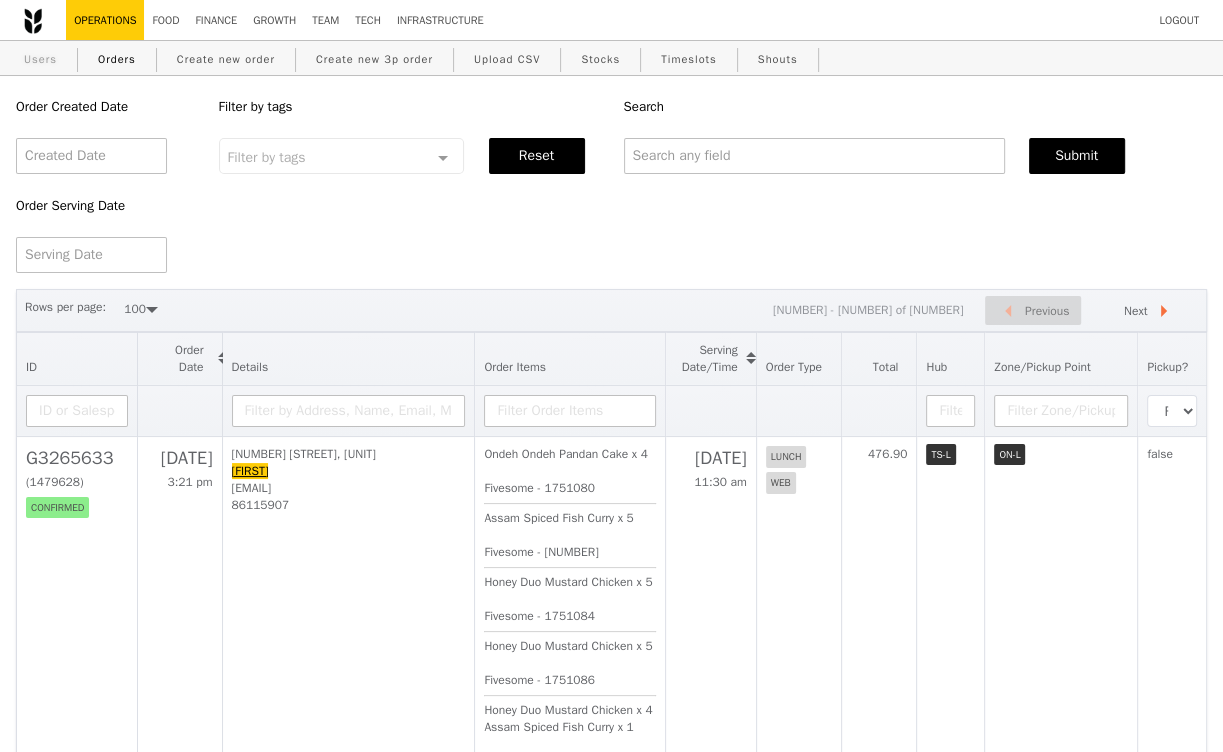 click on "Users" at bounding box center [40, 59] 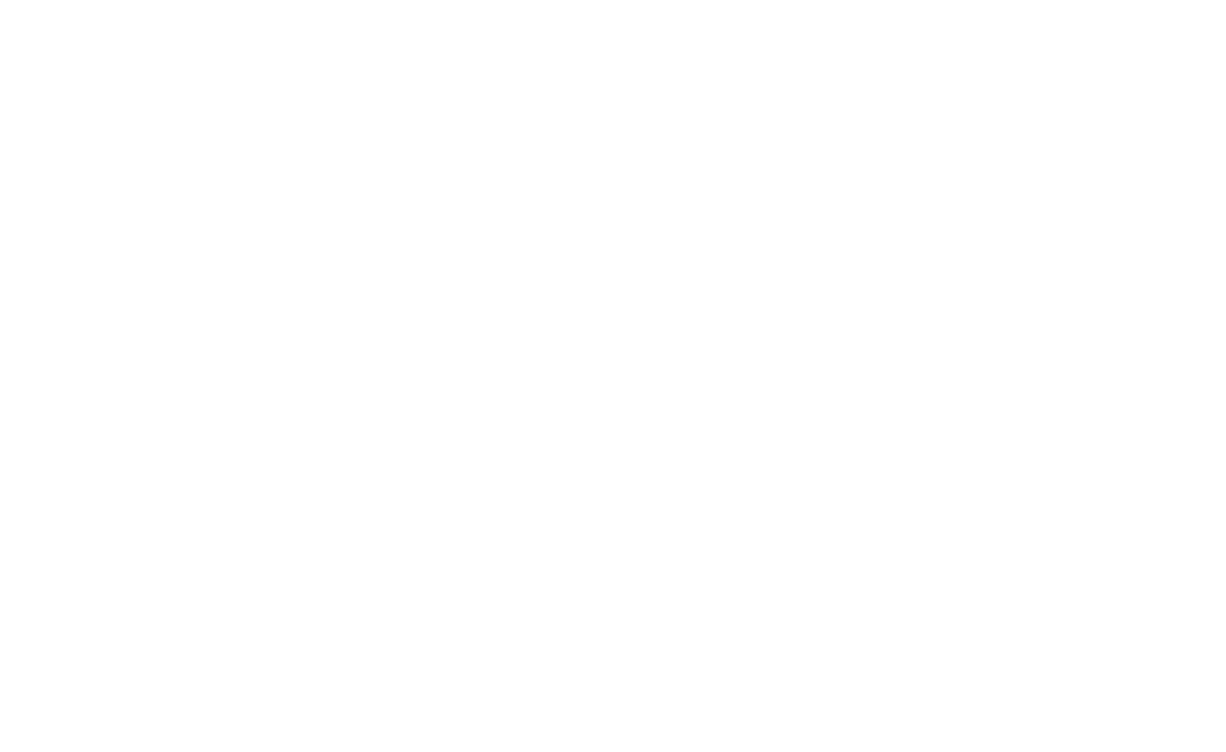 scroll, scrollTop: 0, scrollLeft: 0, axis: both 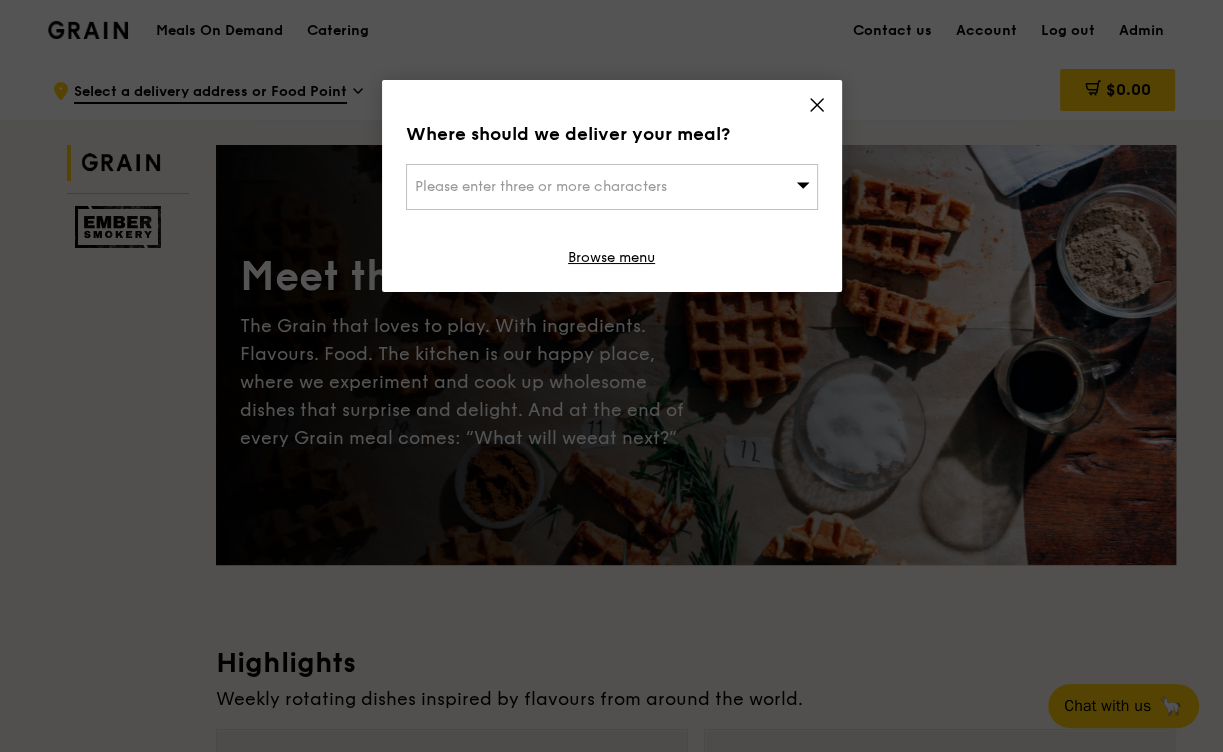 click on "Please enter three or more characters" at bounding box center [612, 187] 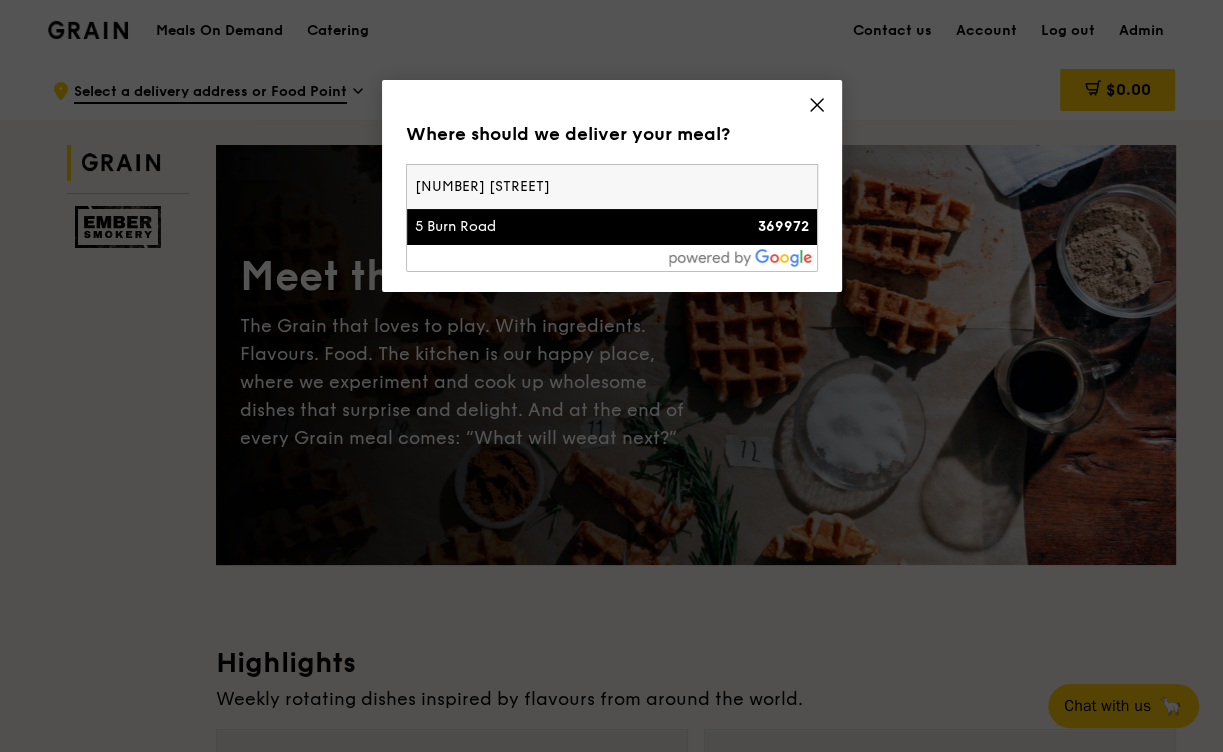 type on "[NUMBER] [STREET]" 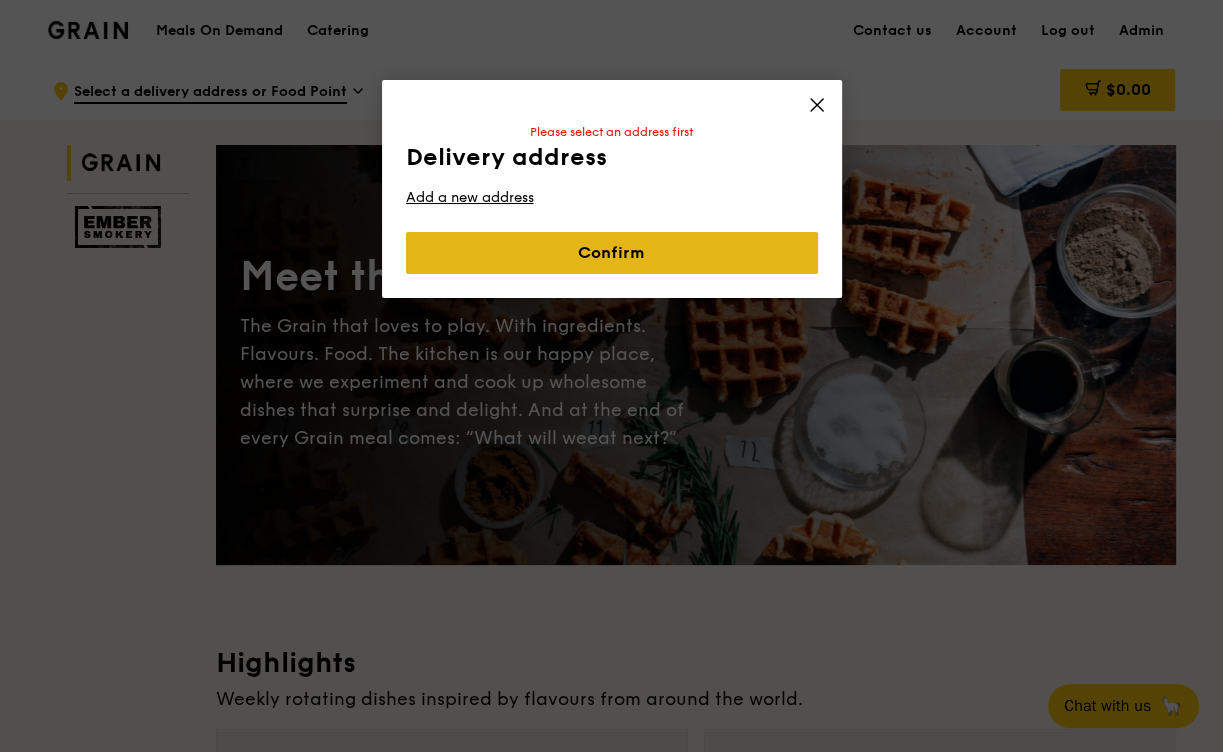 click on "Confirm" at bounding box center [612, 253] 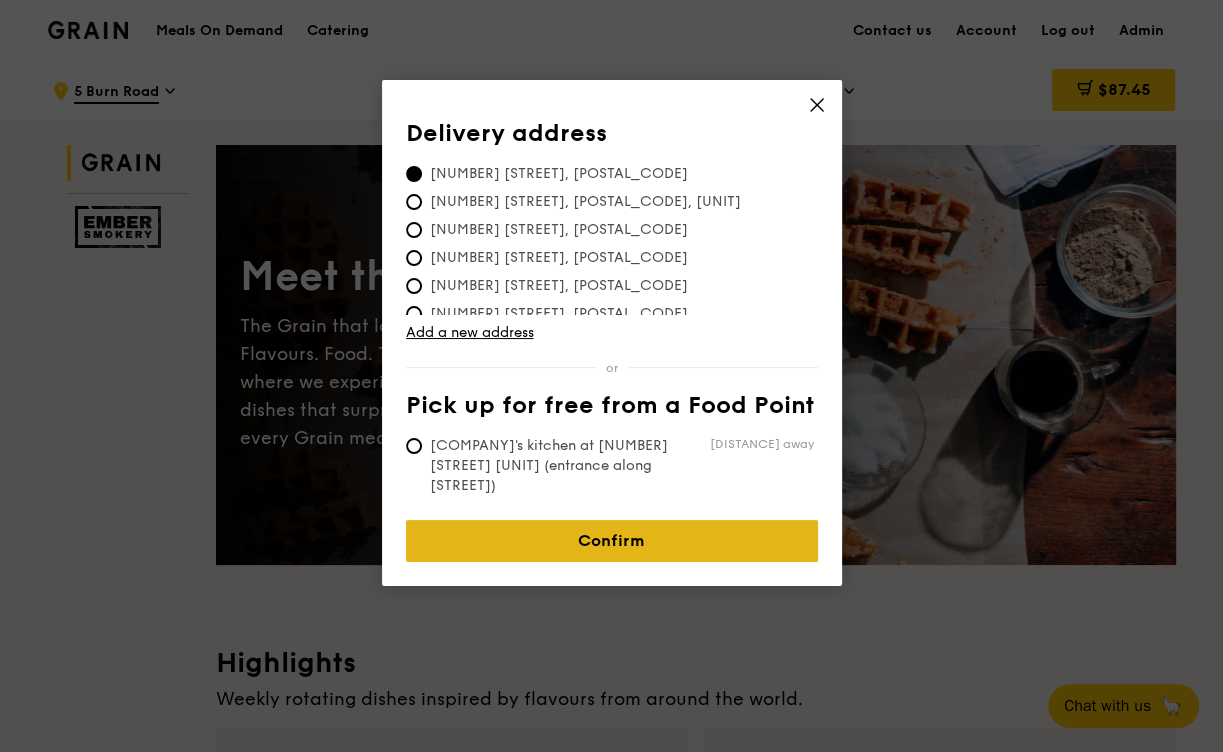 click on "Confirm" at bounding box center [612, 541] 